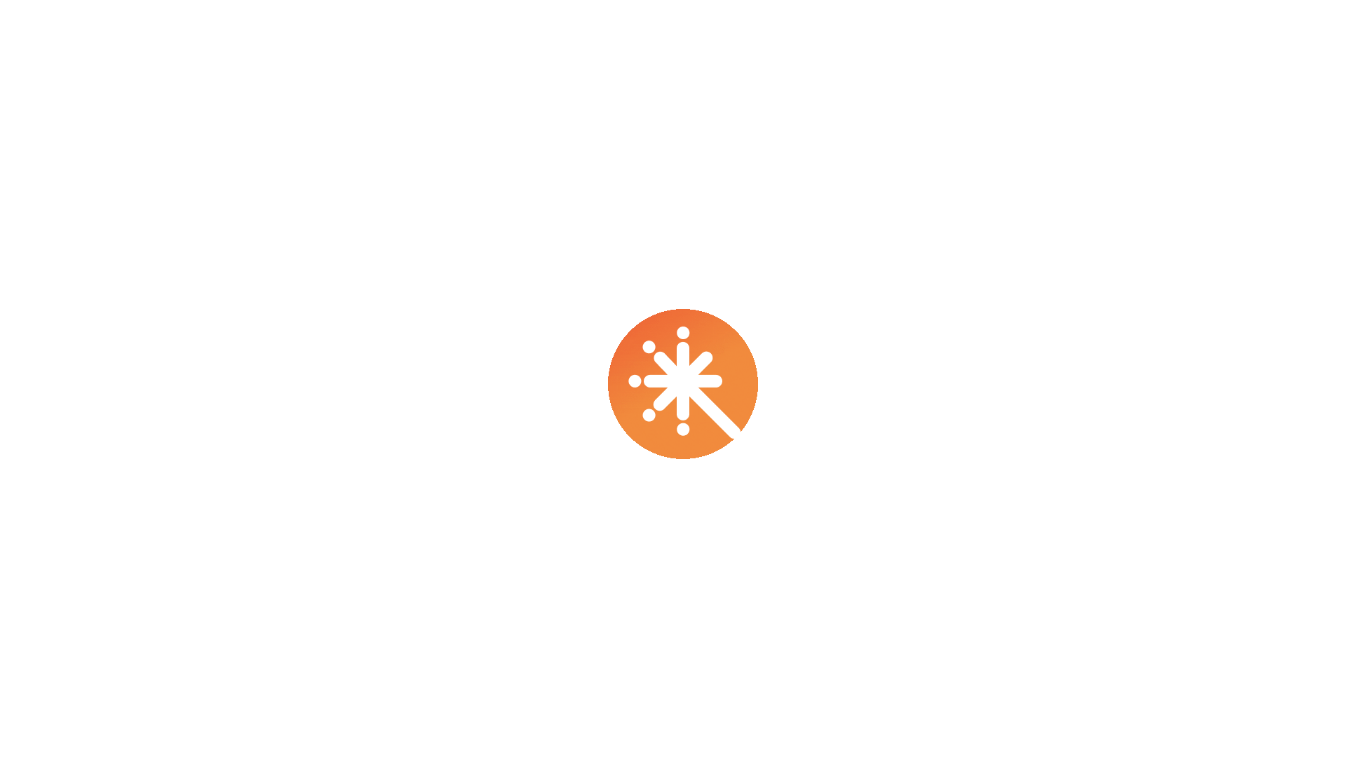 scroll, scrollTop: 0, scrollLeft: 0, axis: both 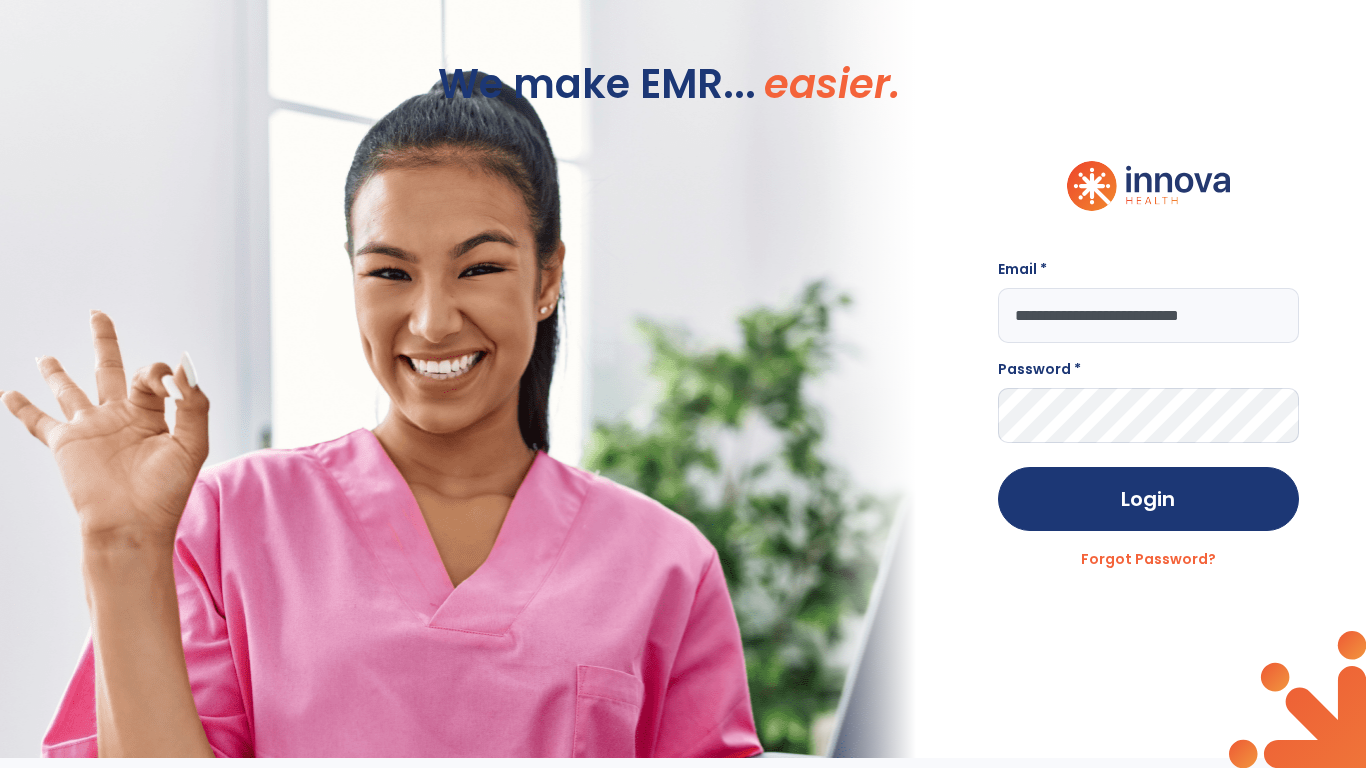 type on "**********" 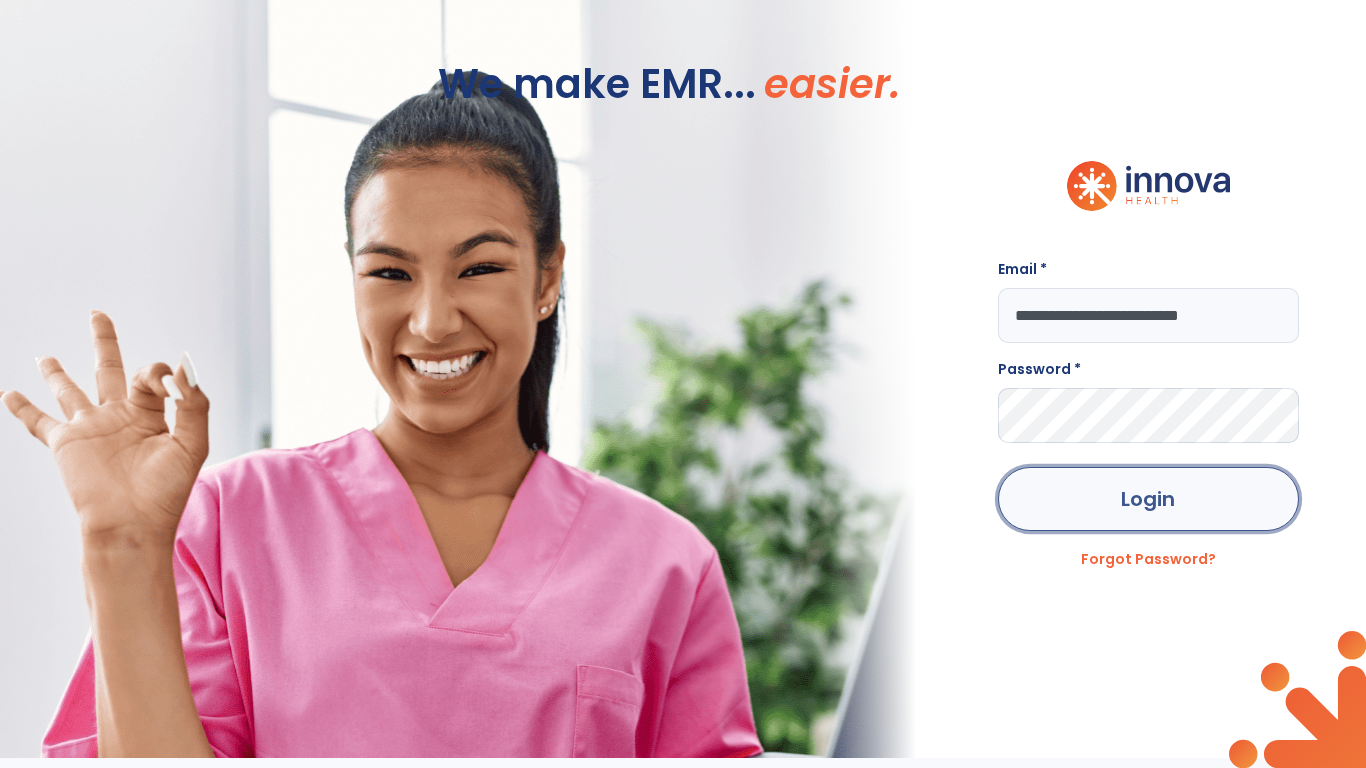 click on "Login" 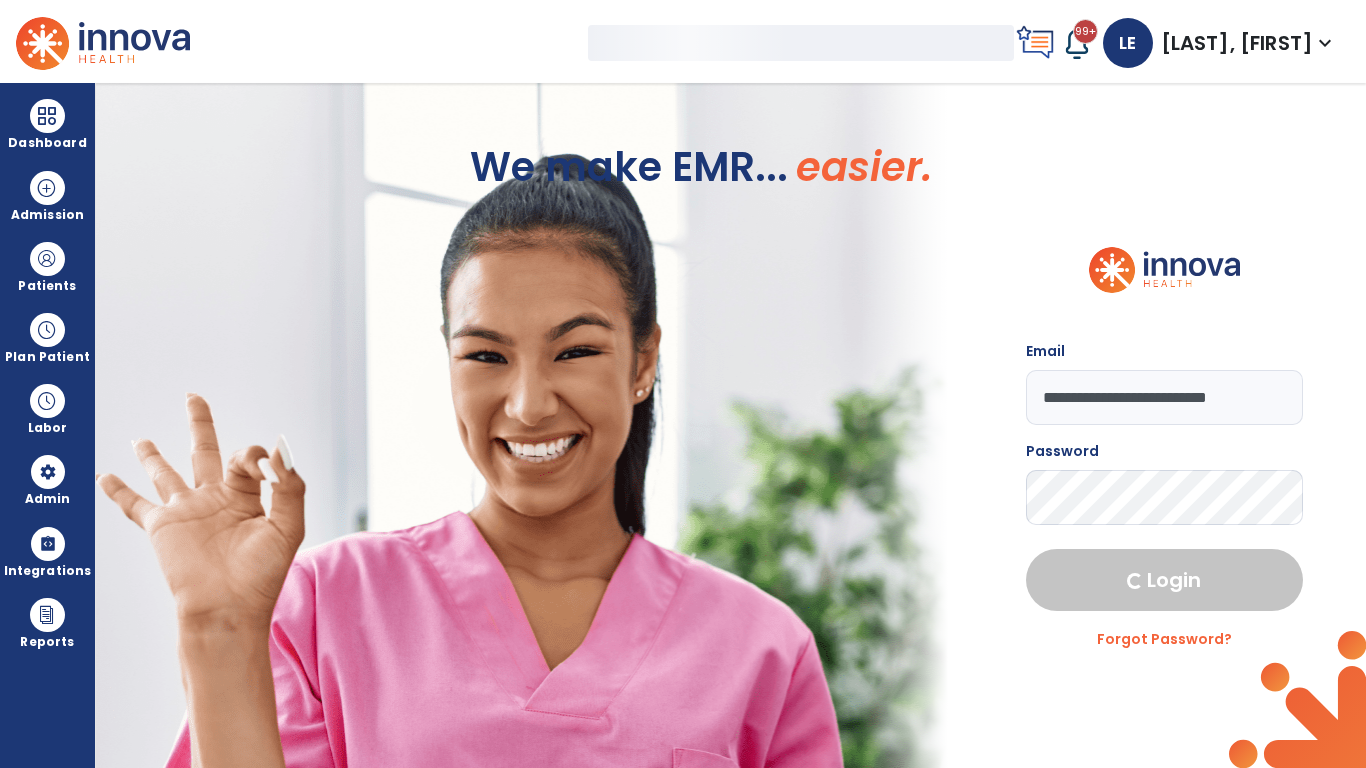 select on "***" 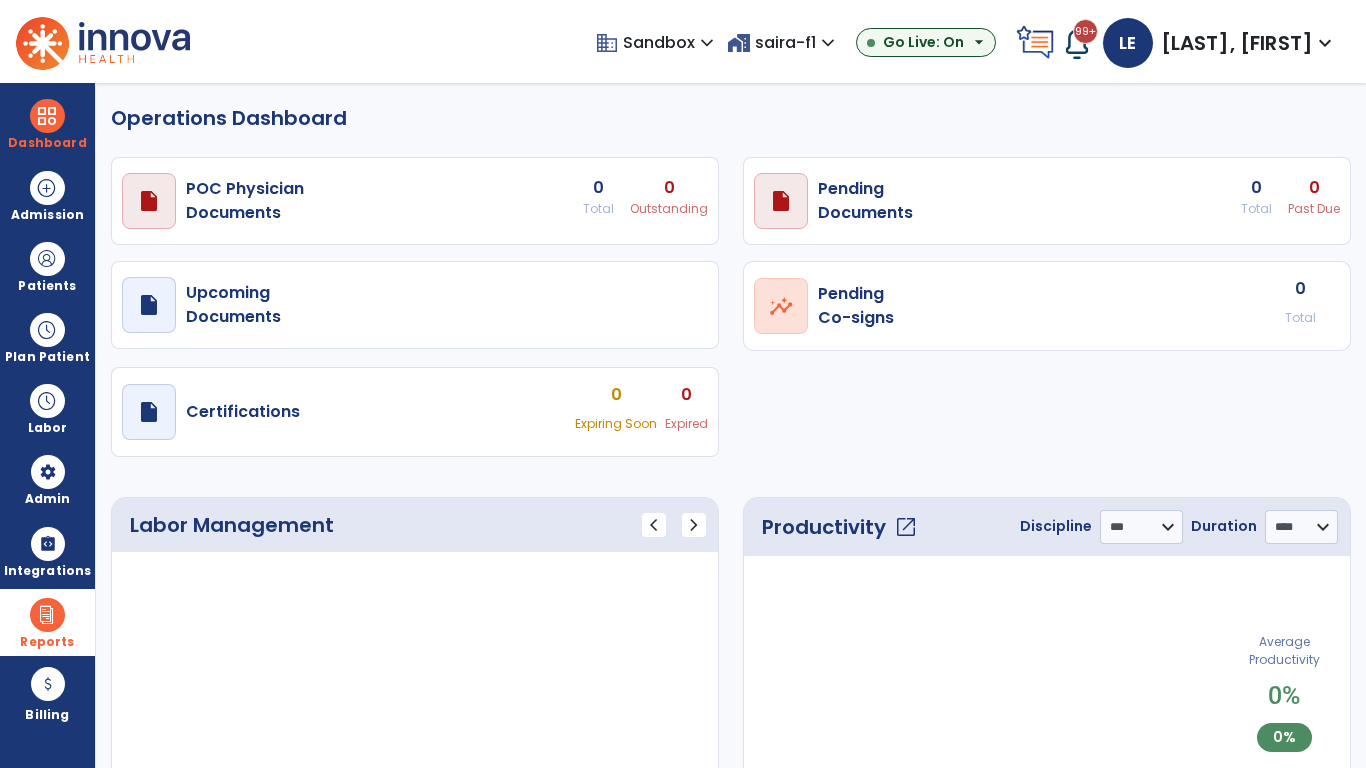 click at bounding box center [47, 615] 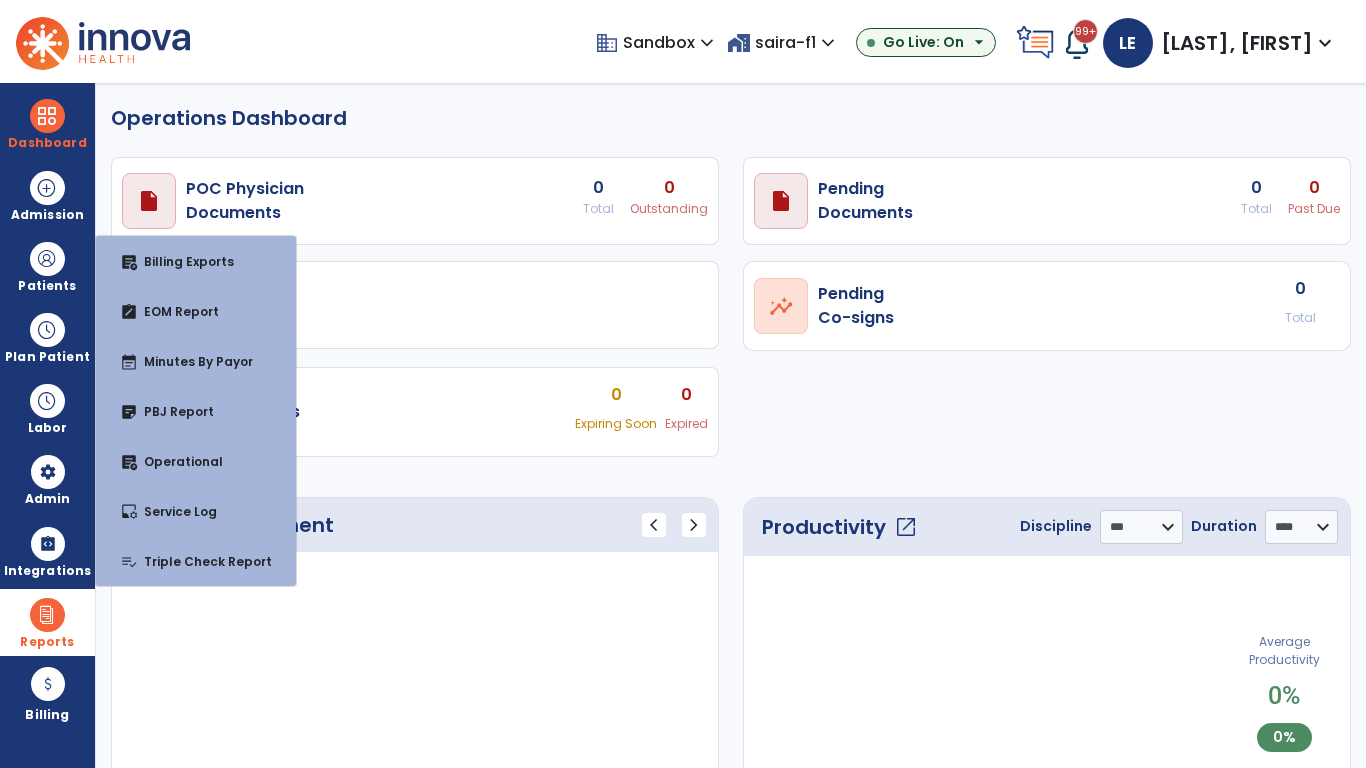 select on "***" 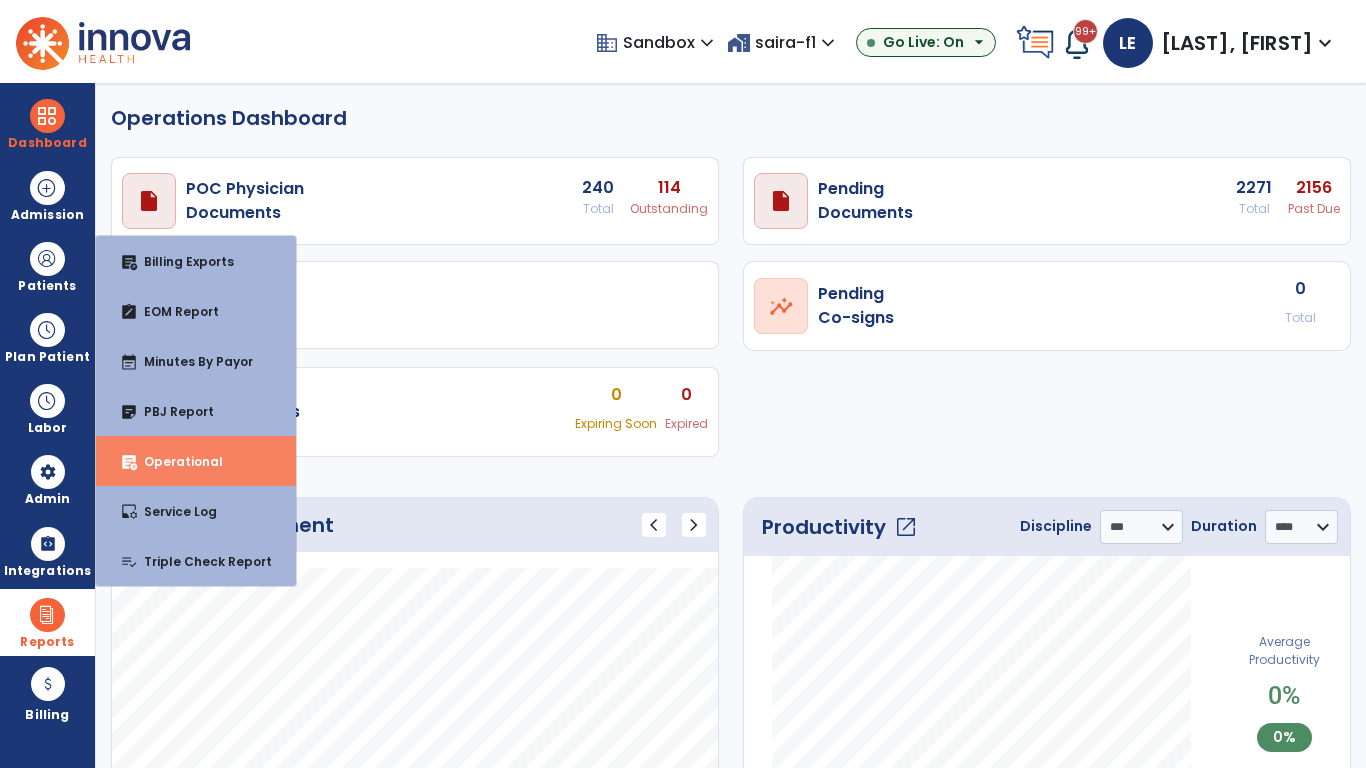 click on "Operational" at bounding box center (175, 461) 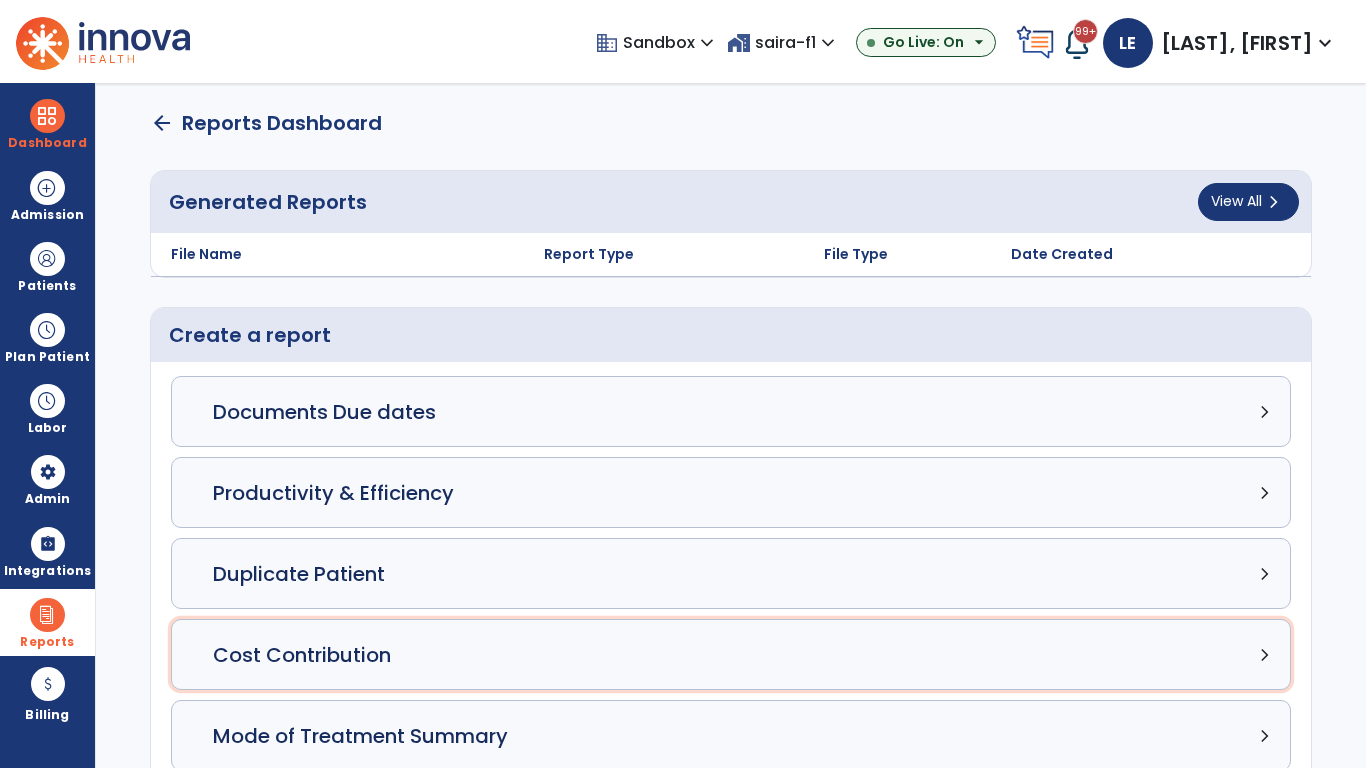 click on "Cost Contribution chevron_right" 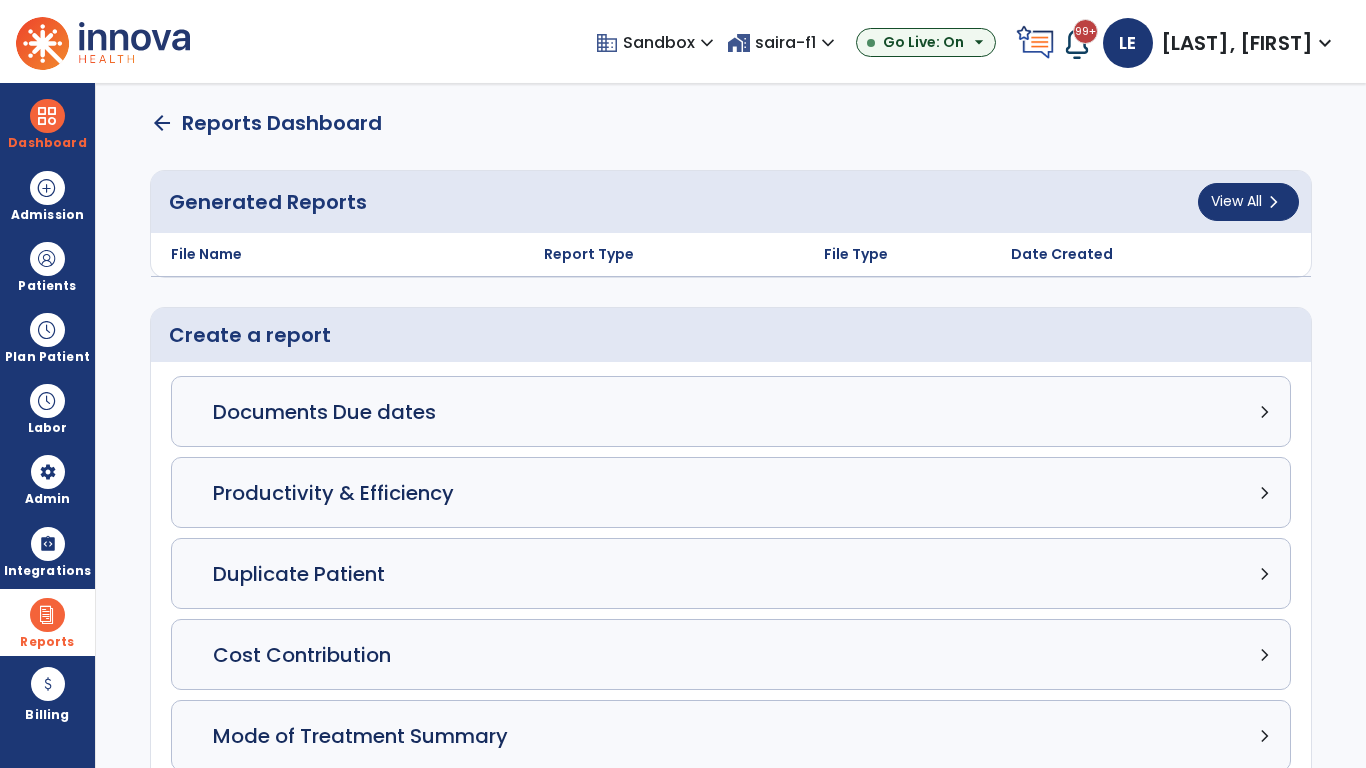 select on "*****" 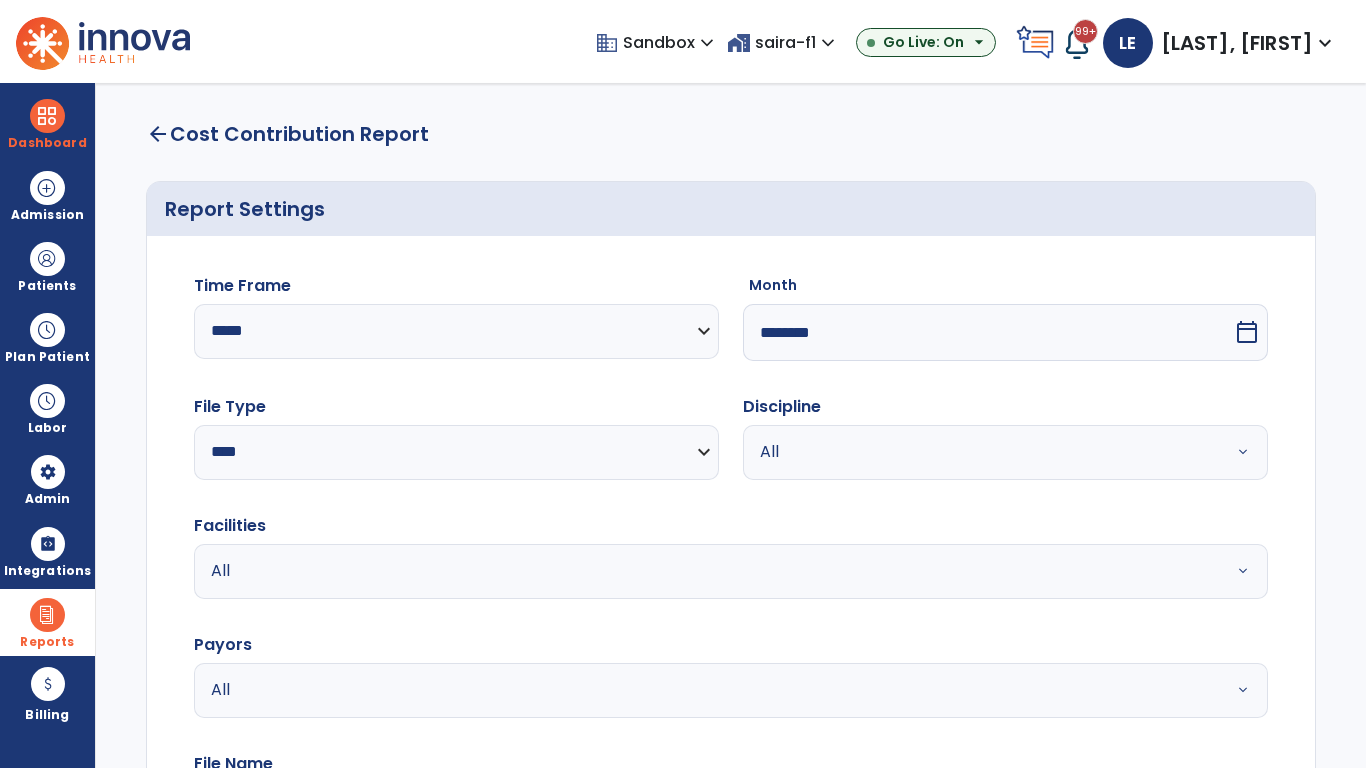 select on "*****" 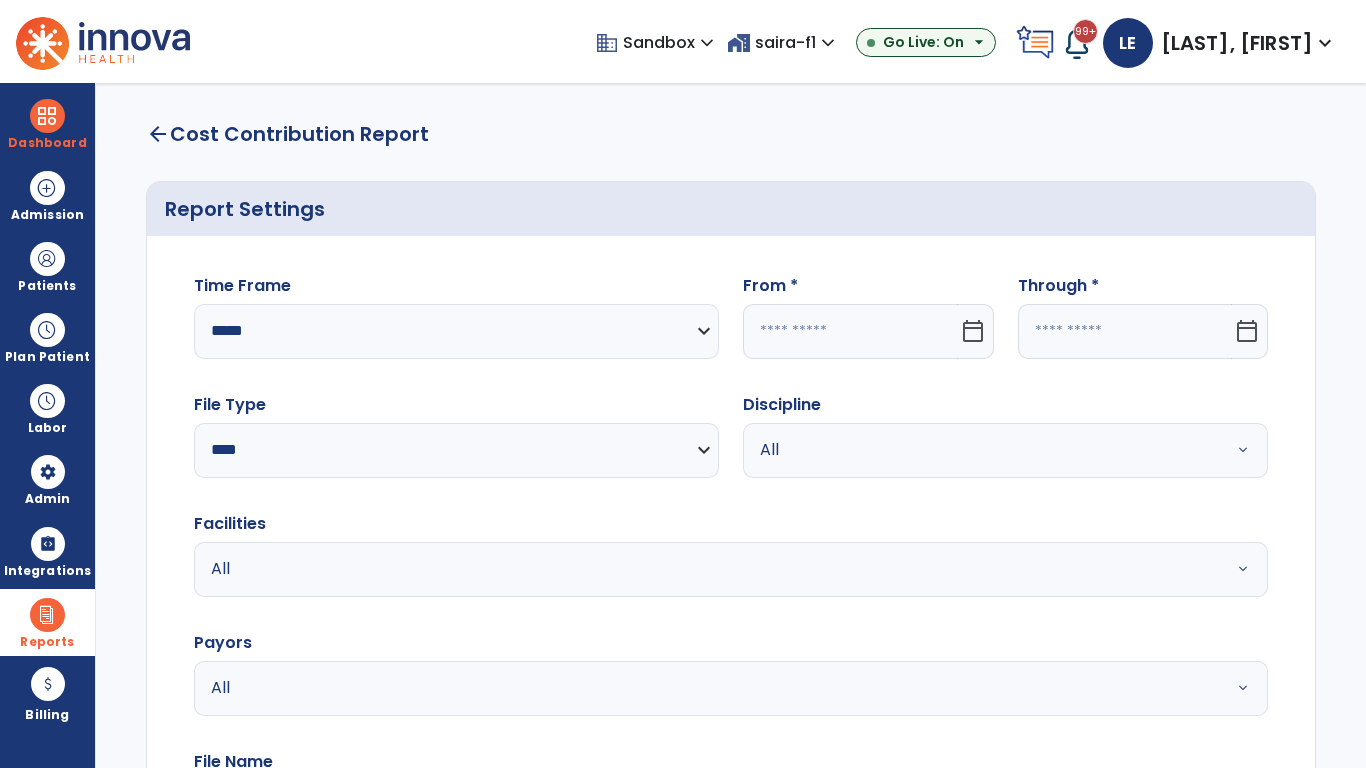 click 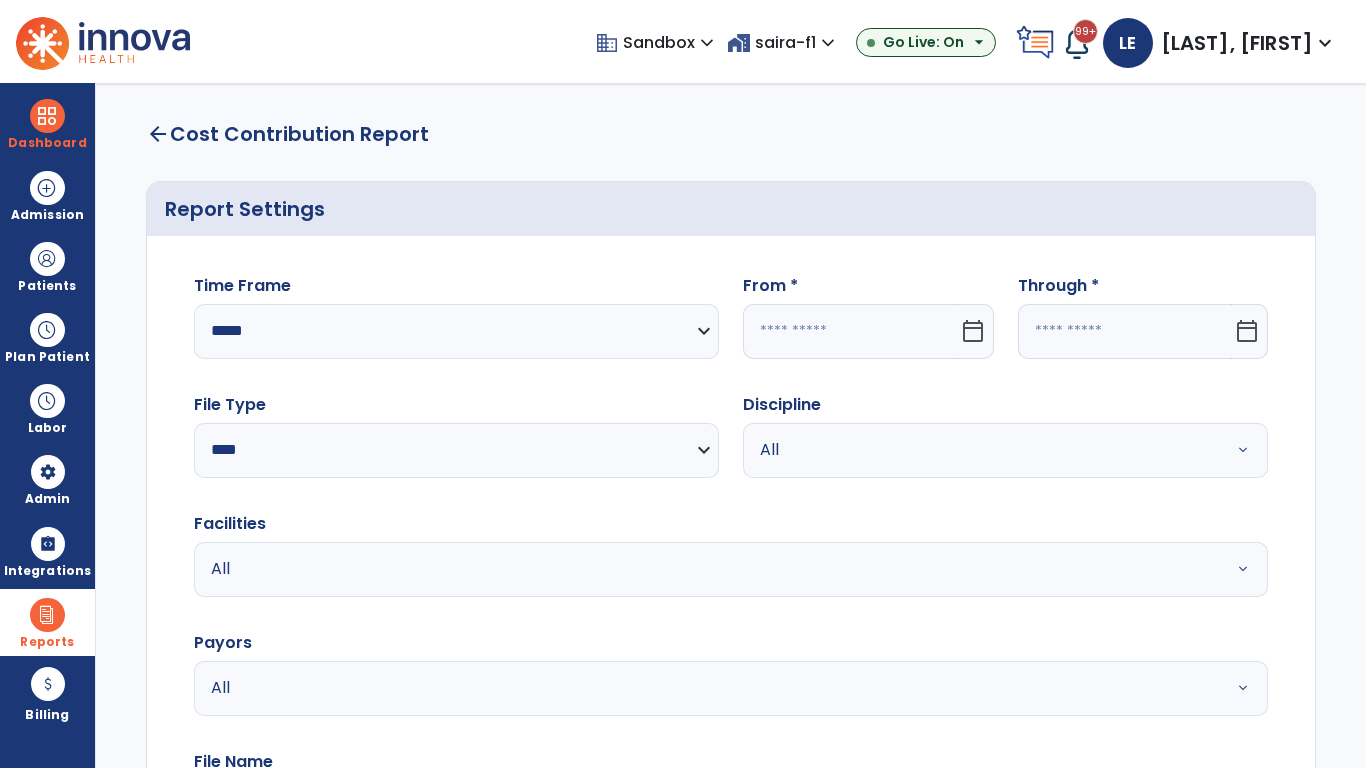 select on "*" 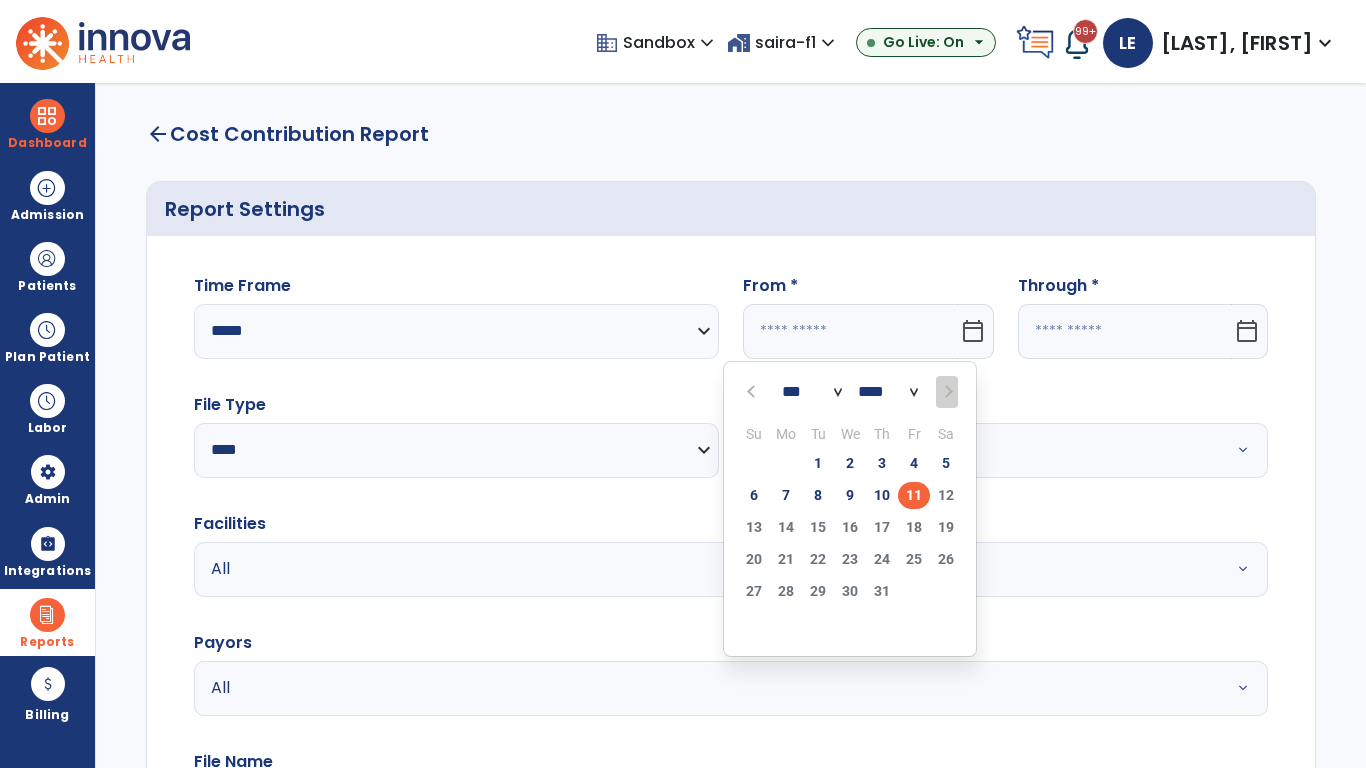 select on "****" 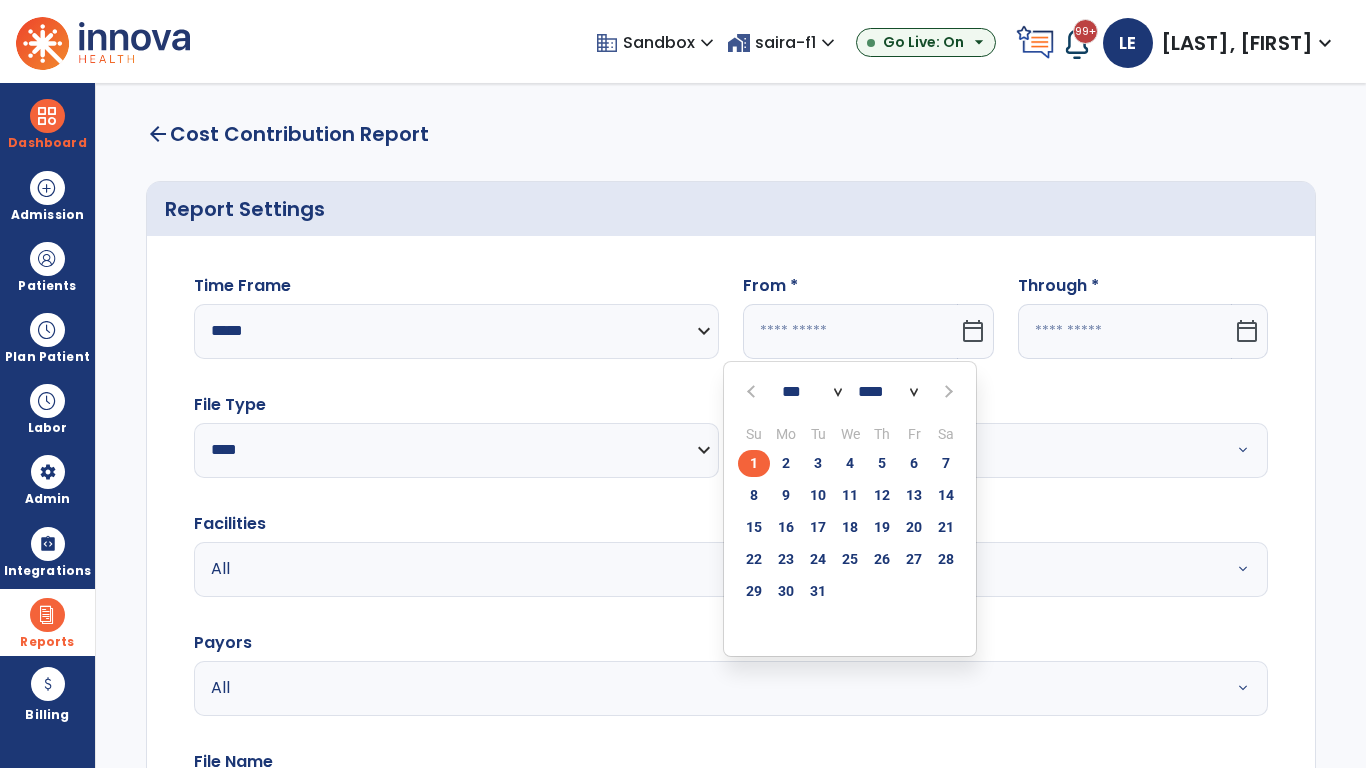 click on "1" 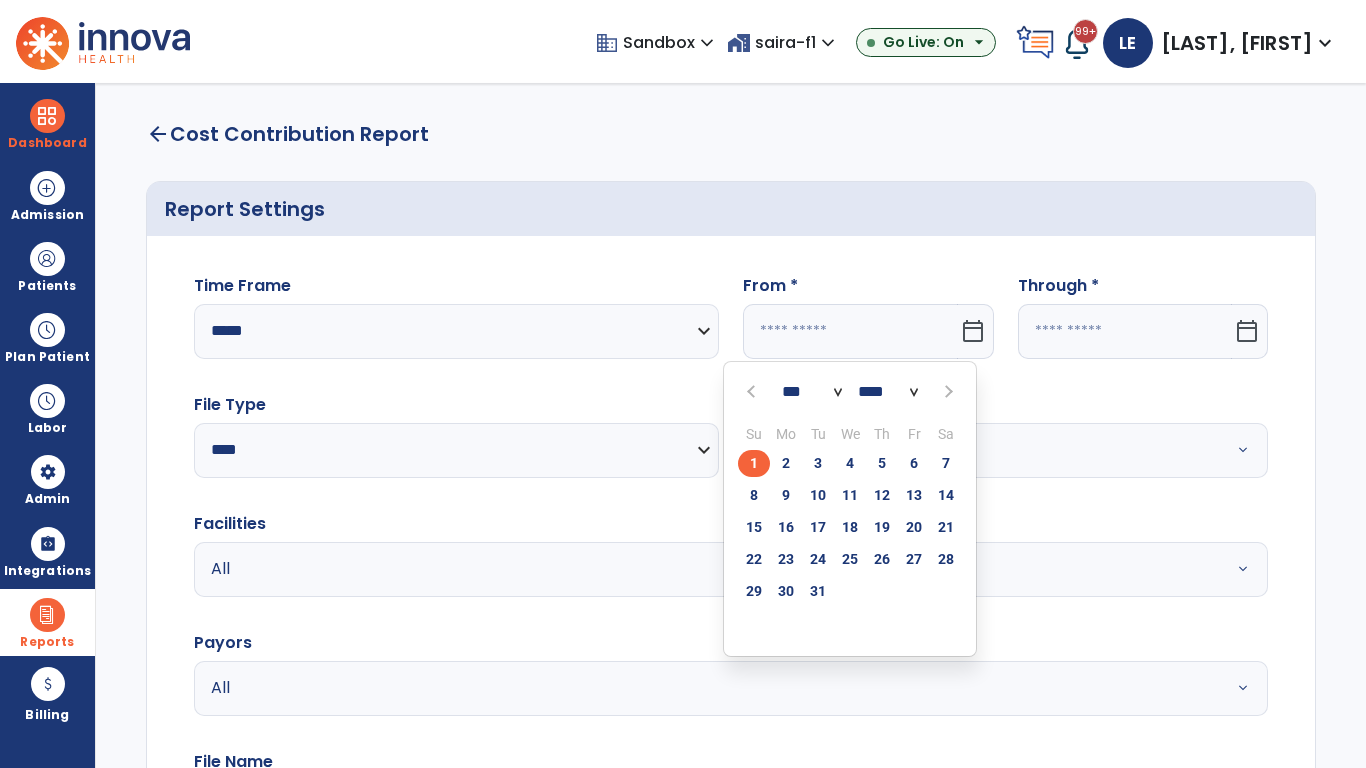 type on "**********" 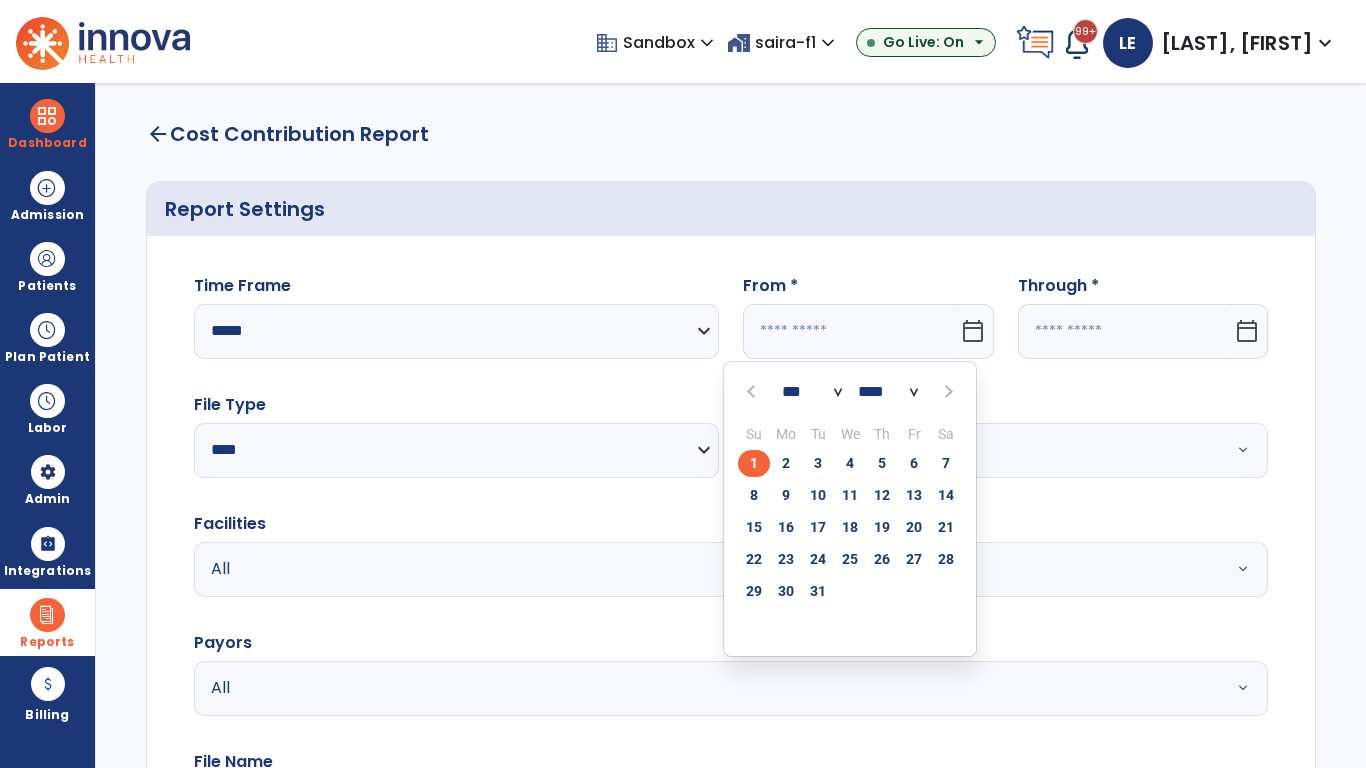 type on "*********" 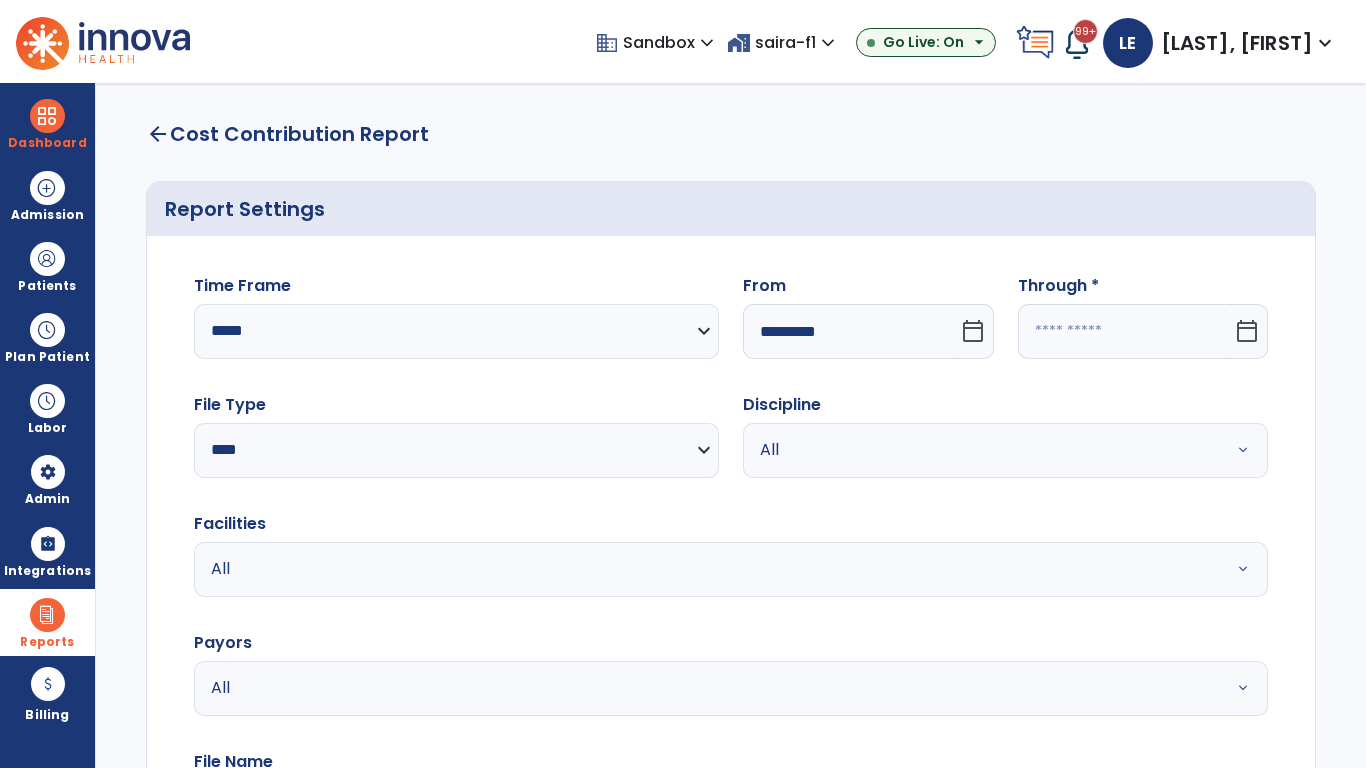click 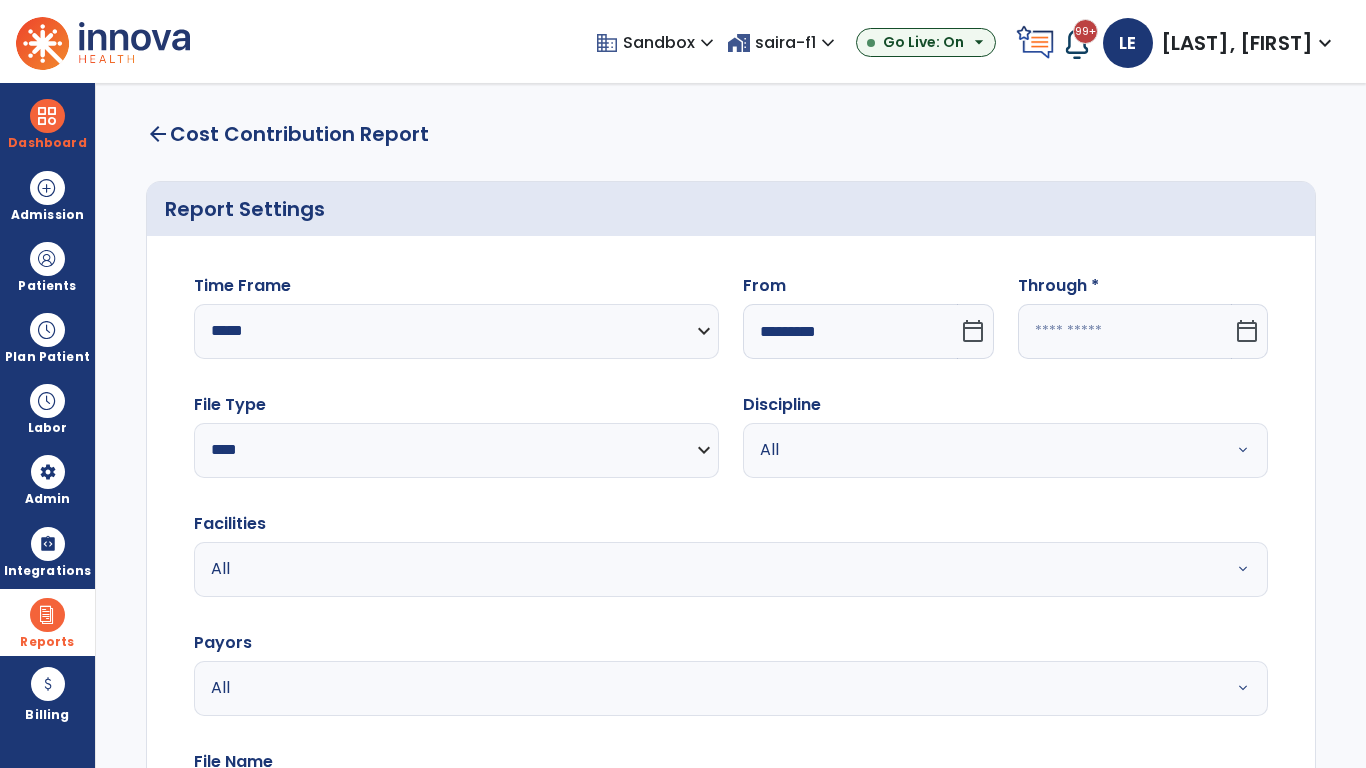 select on "*" 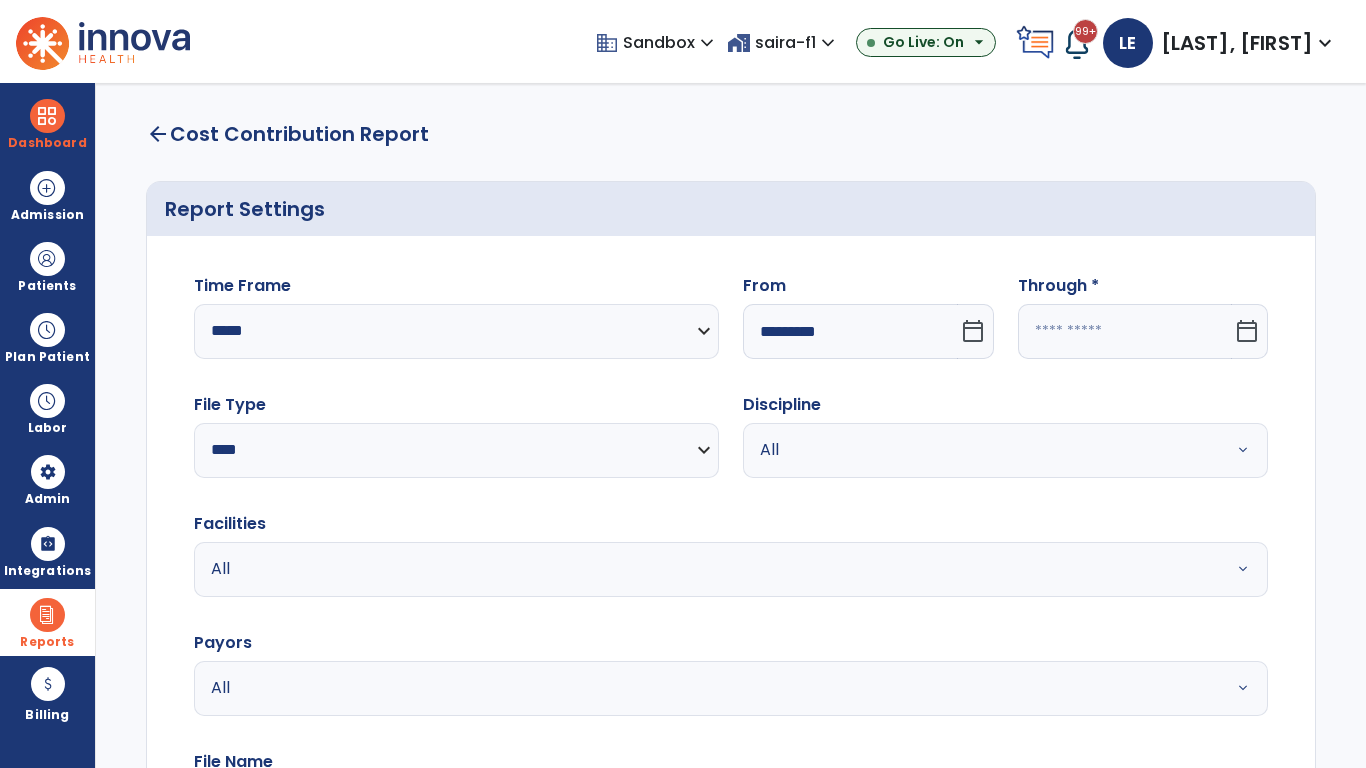 select on "****" 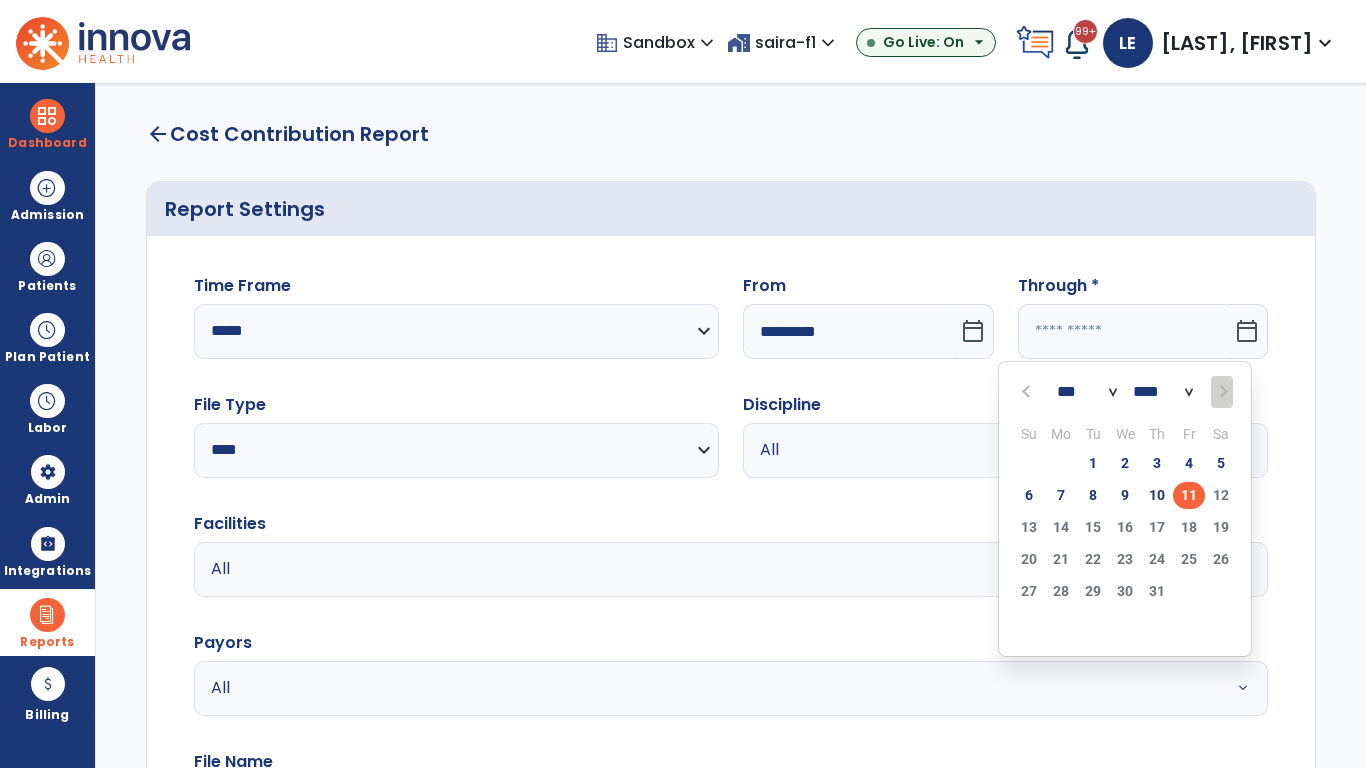 select on "*" 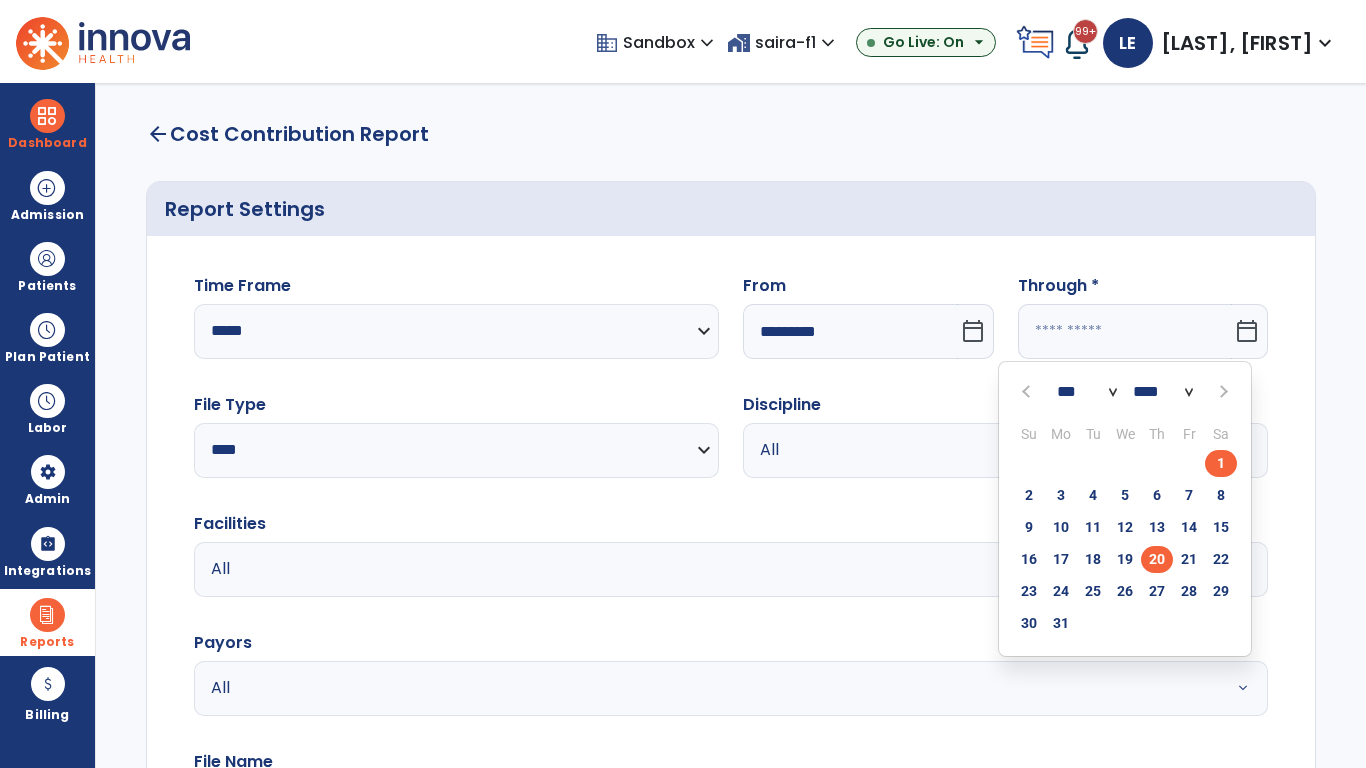 click on "20" 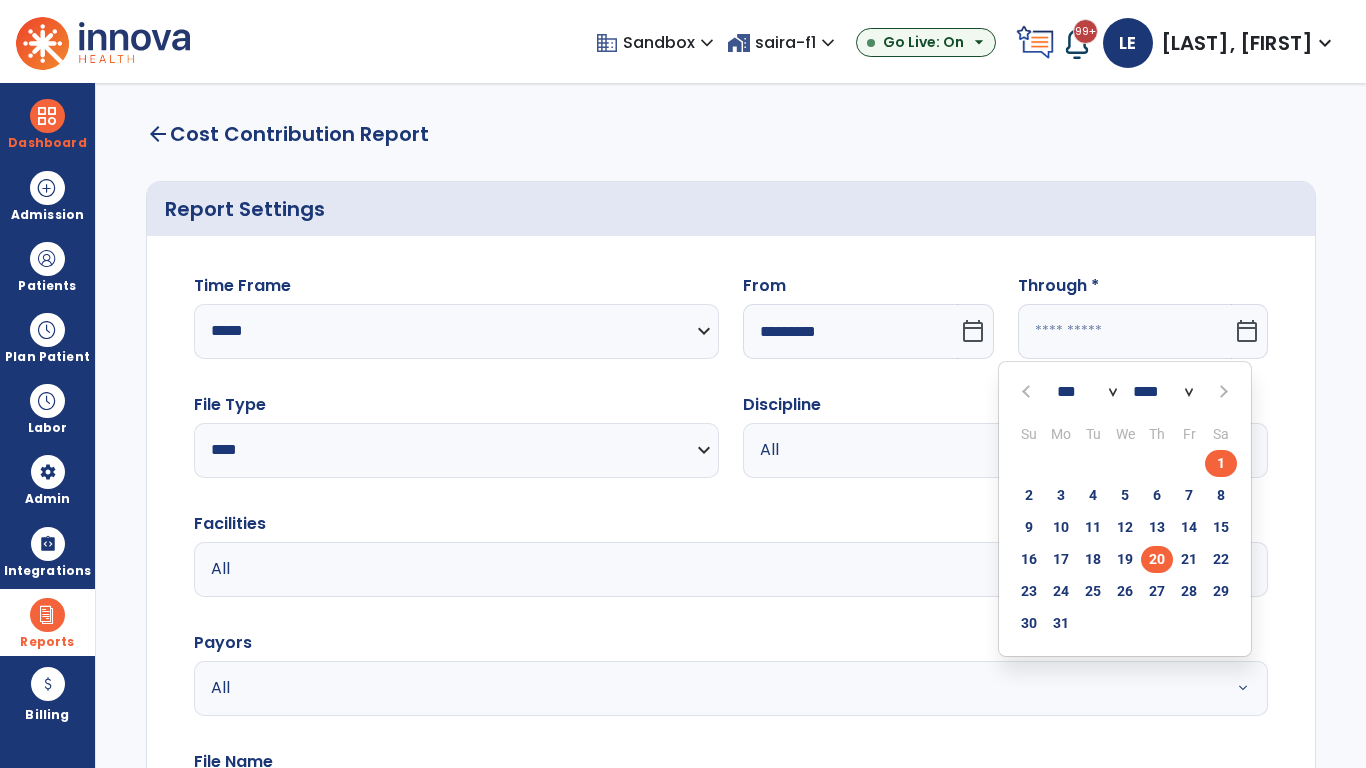 type on "**********" 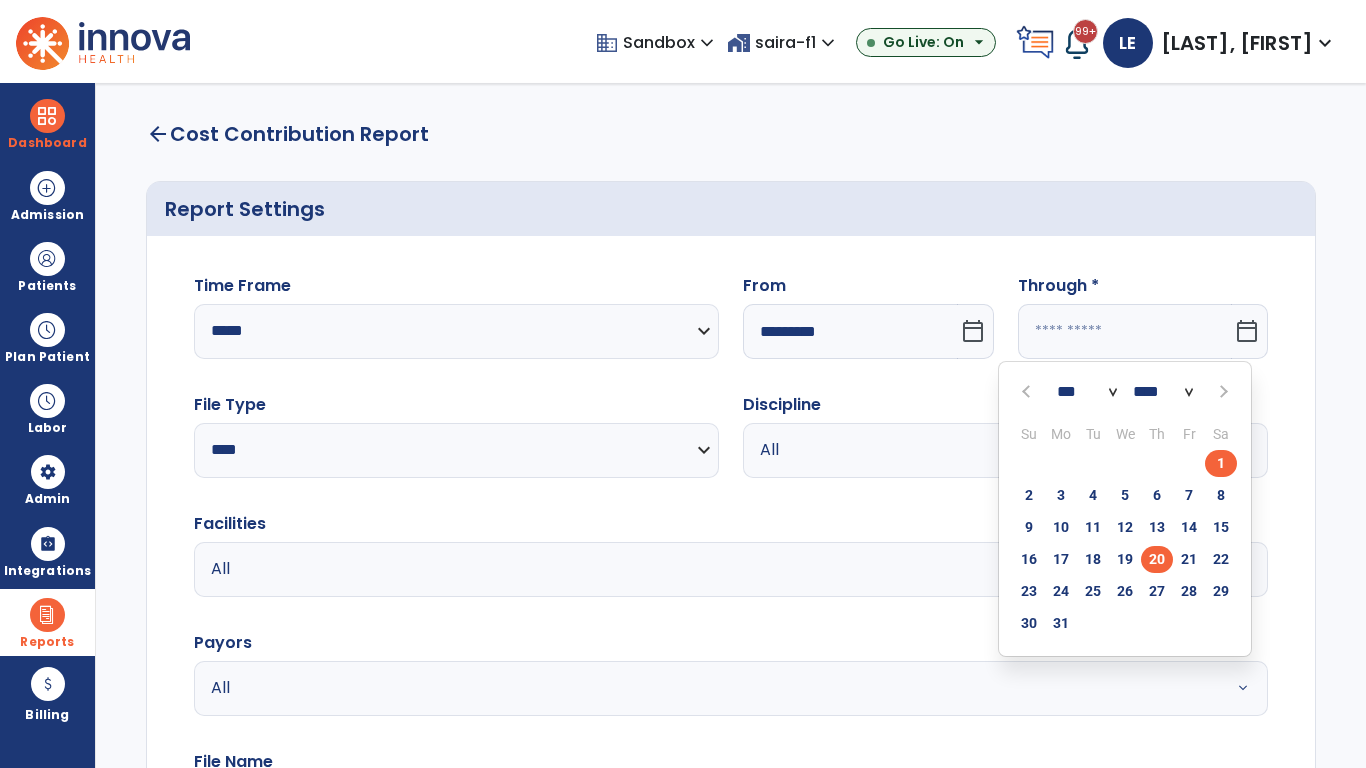 type on "*********" 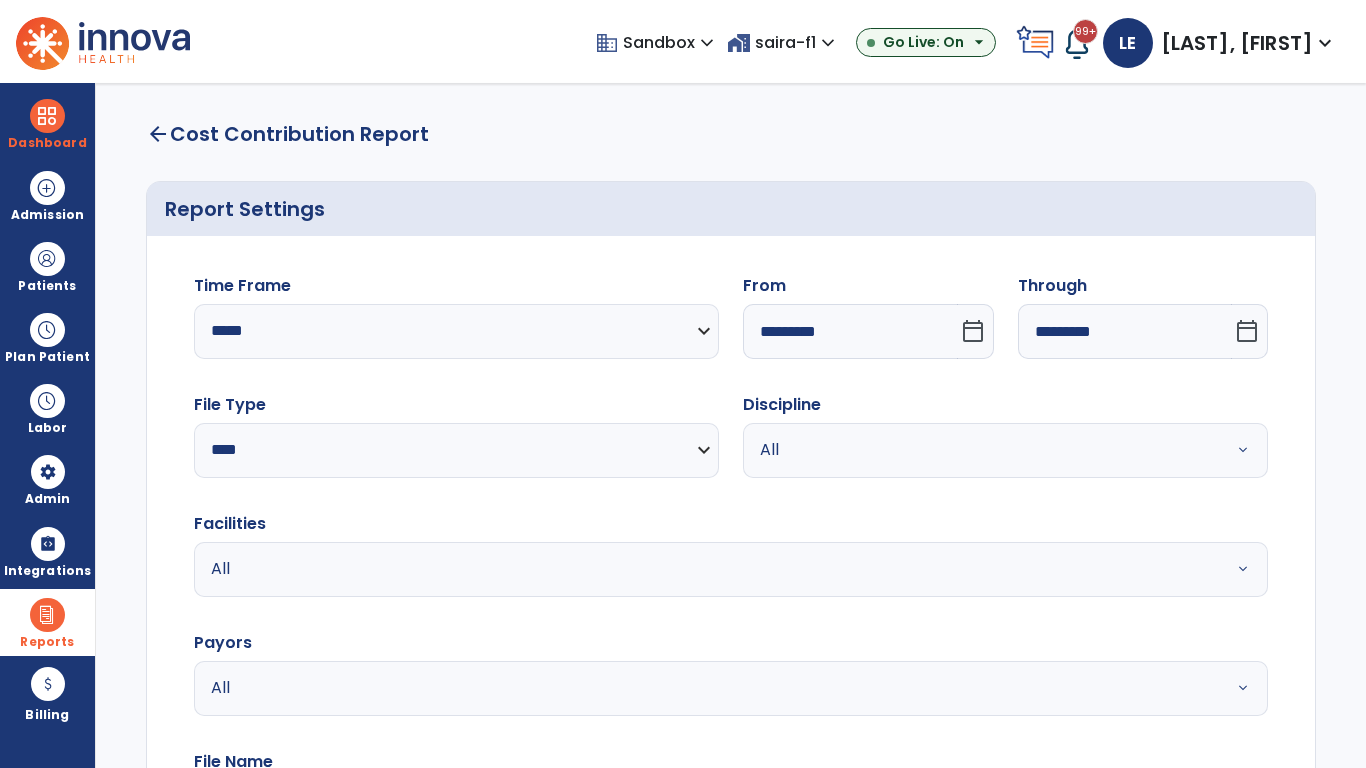 click on "All" at bounding box center [981, 450] 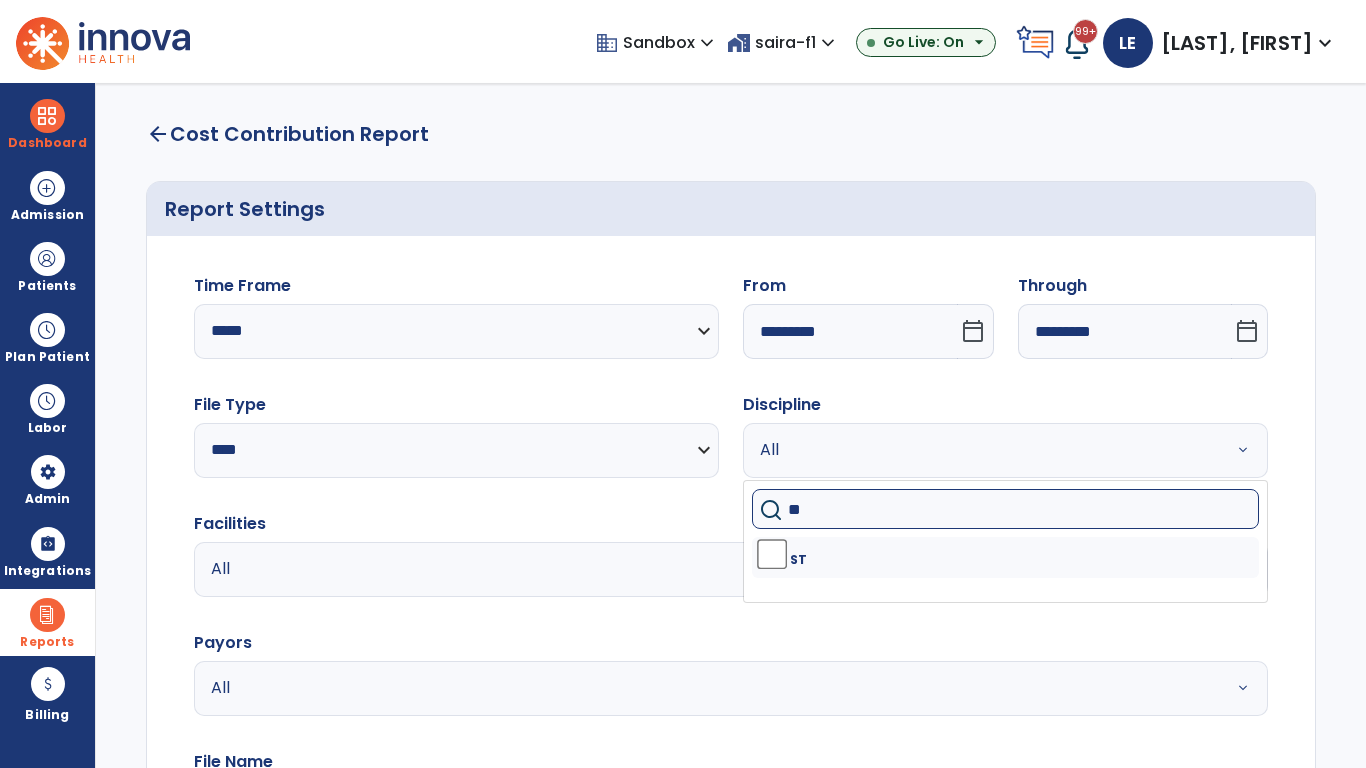 type on "**" 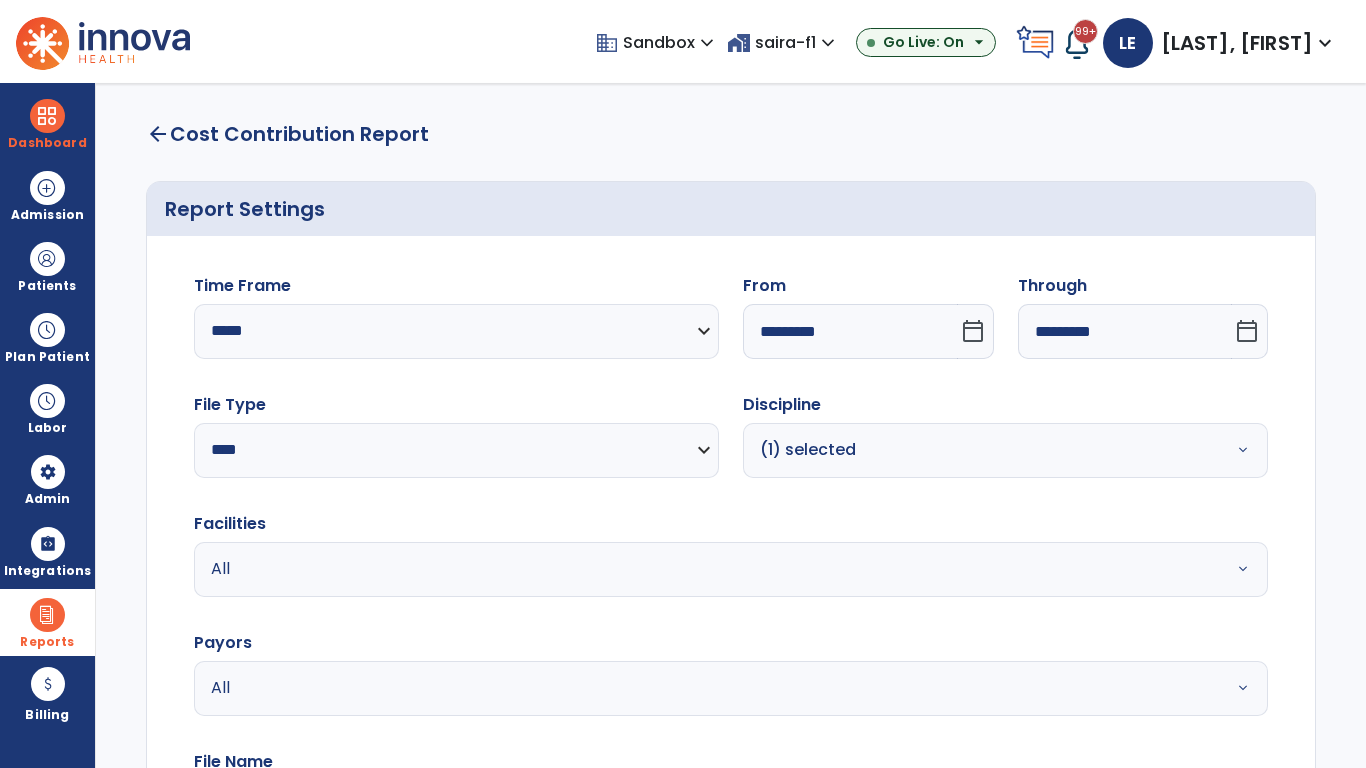 scroll, scrollTop: 51, scrollLeft: 0, axis: vertical 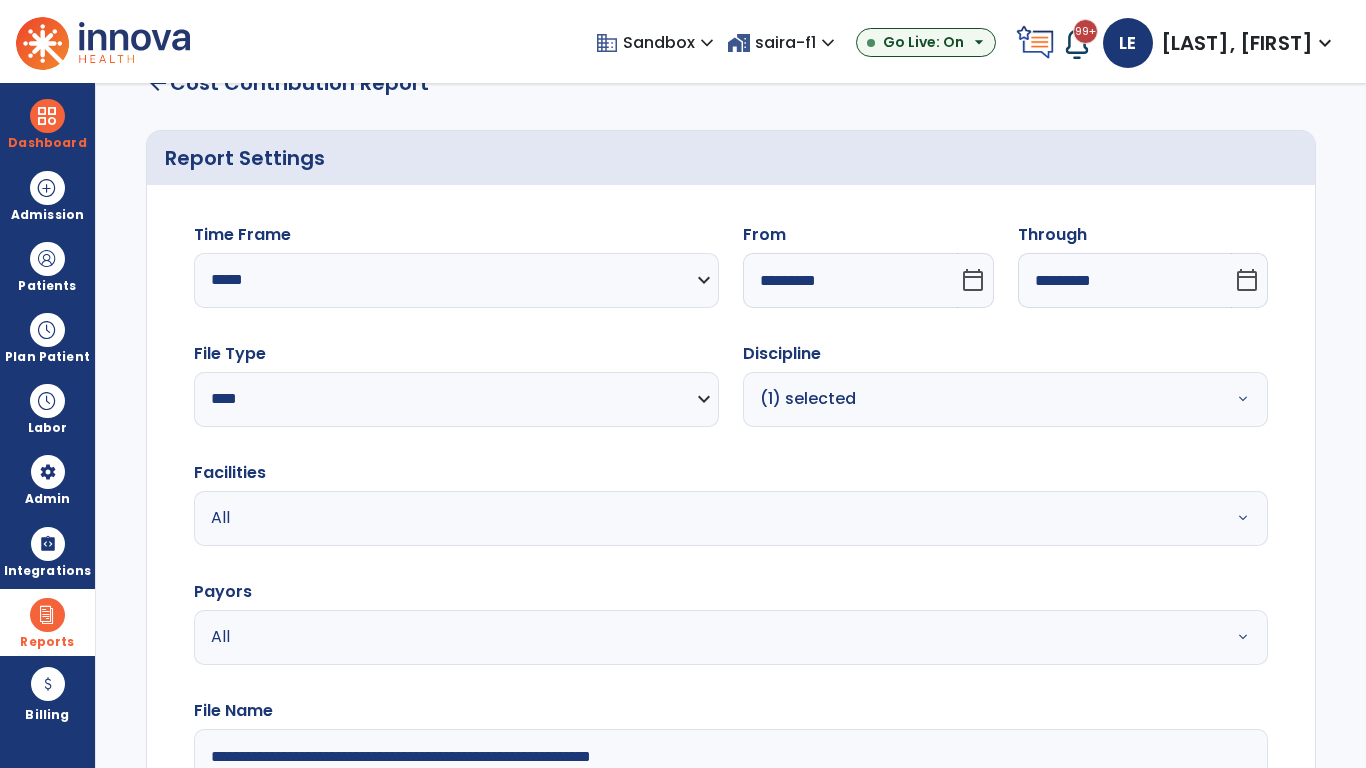 type on "**********" 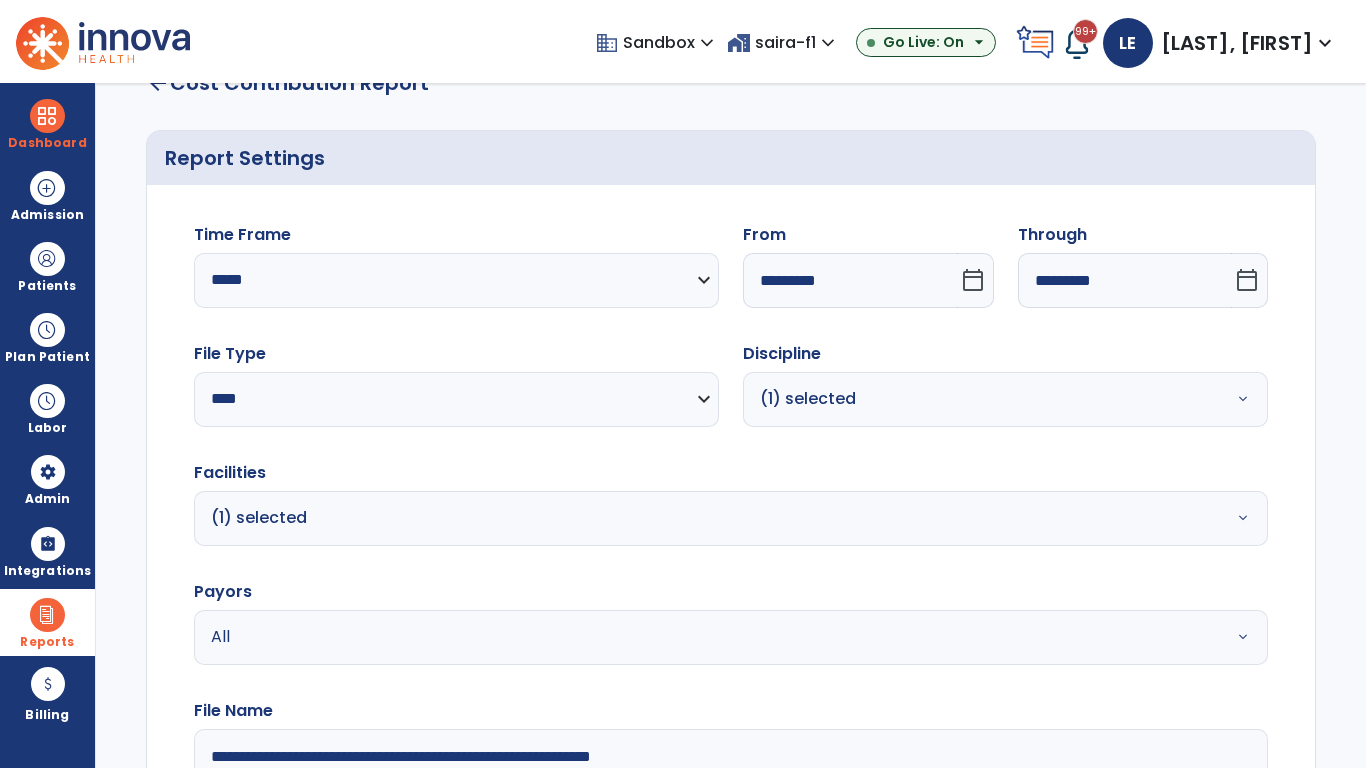 click on "All" at bounding box center [679, 637] 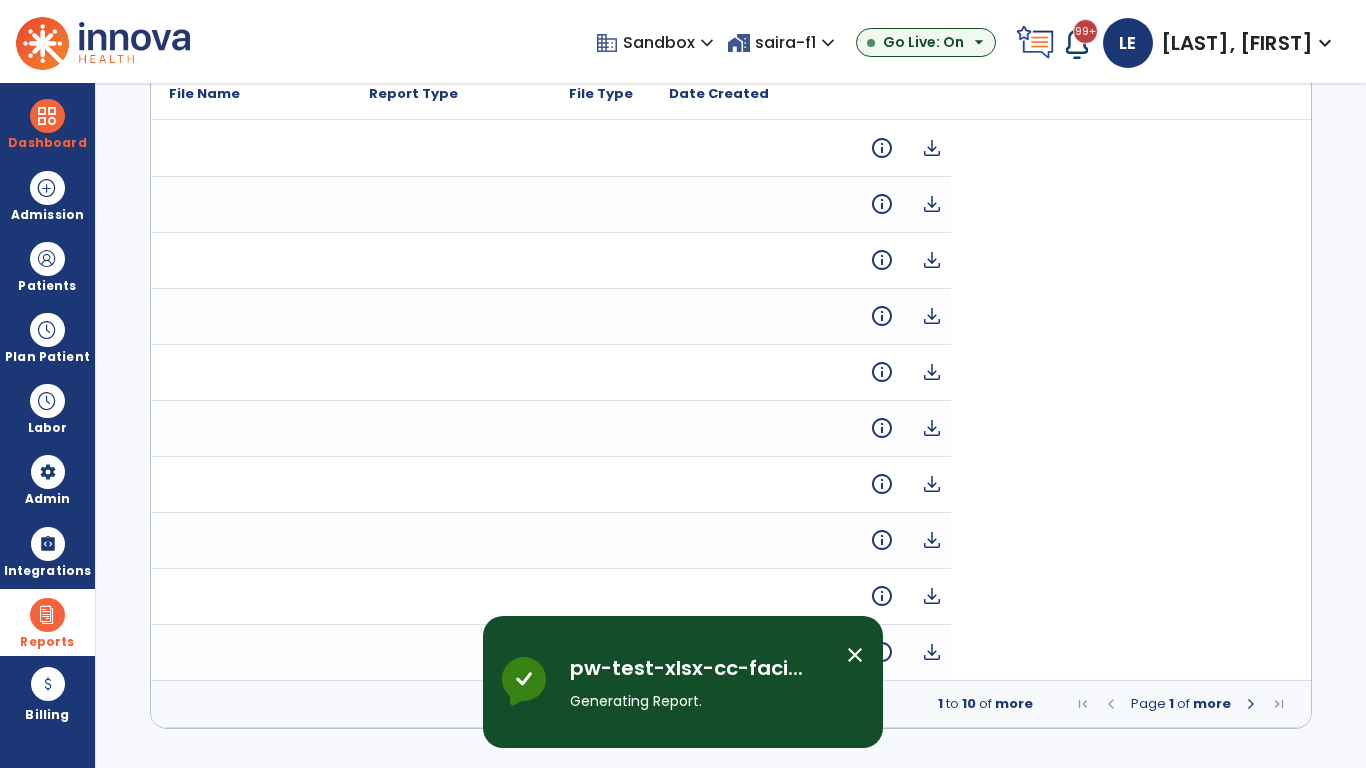 scroll, scrollTop: 0, scrollLeft: 0, axis: both 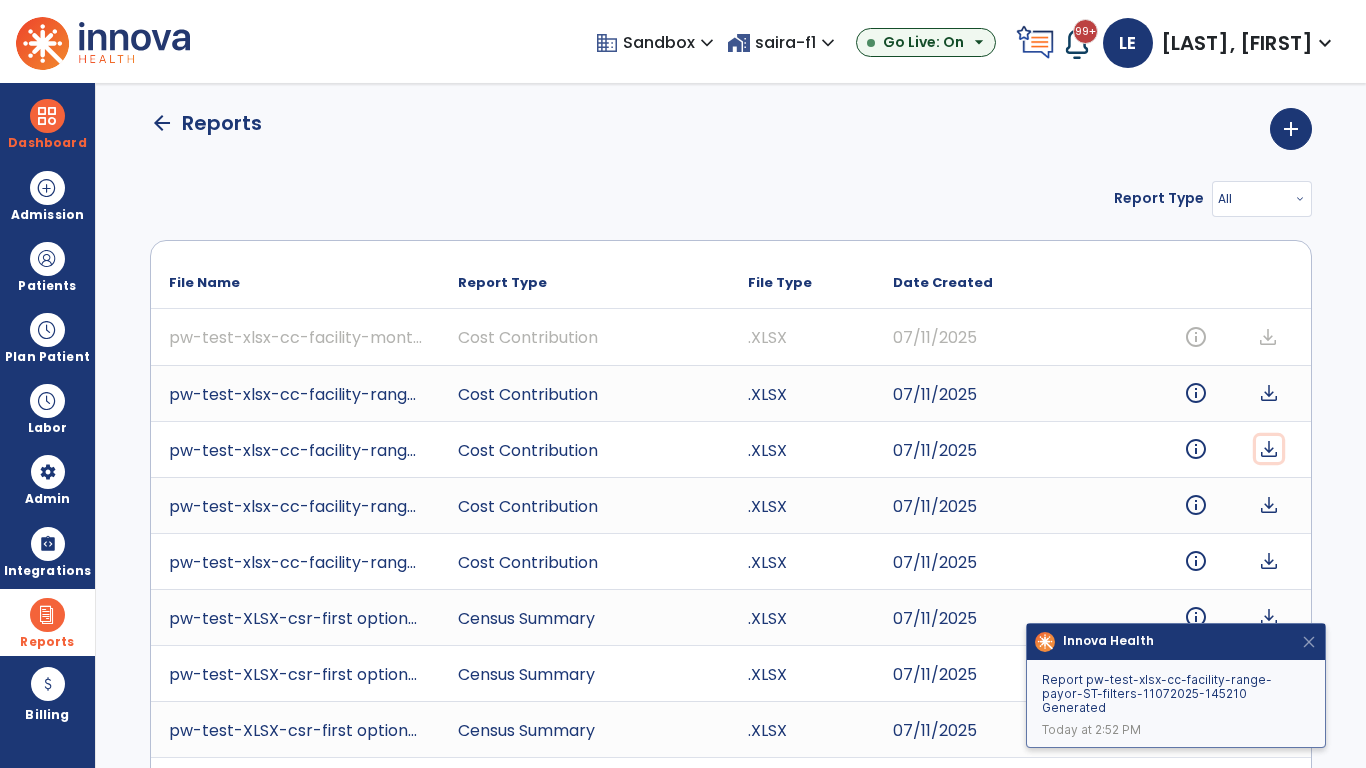 click on "download" 